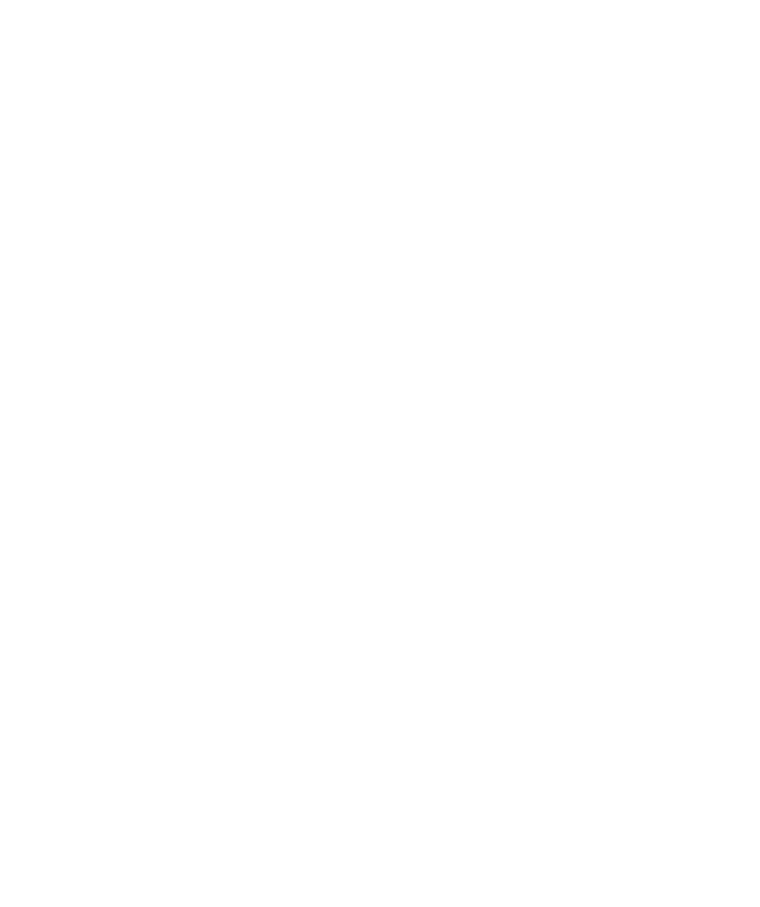 select on "*" 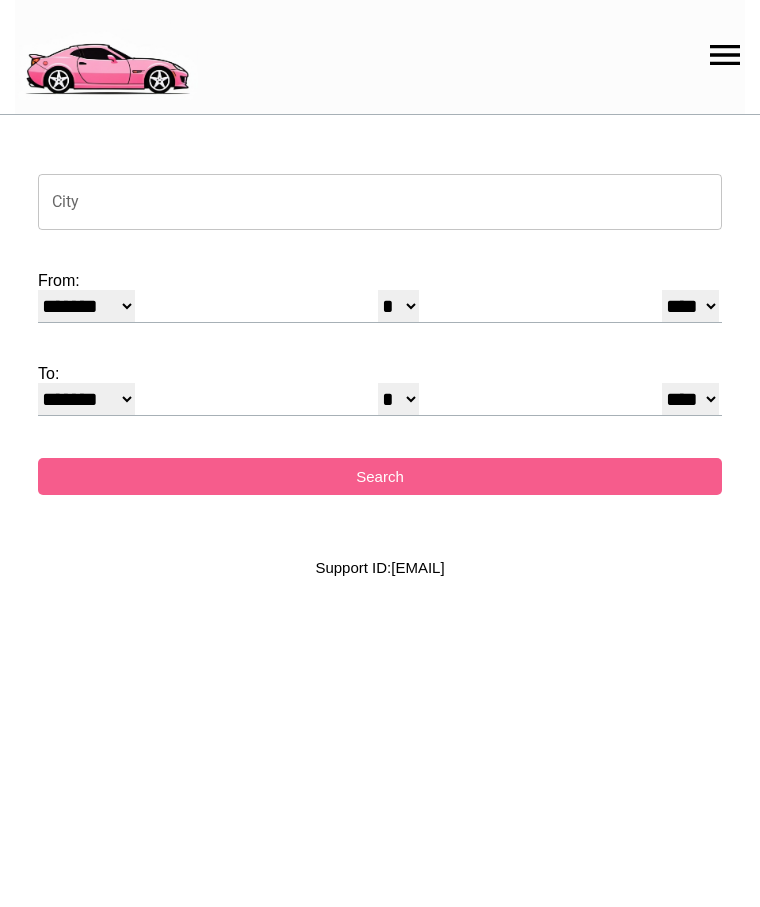 scroll, scrollTop: 0, scrollLeft: 0, axis: both 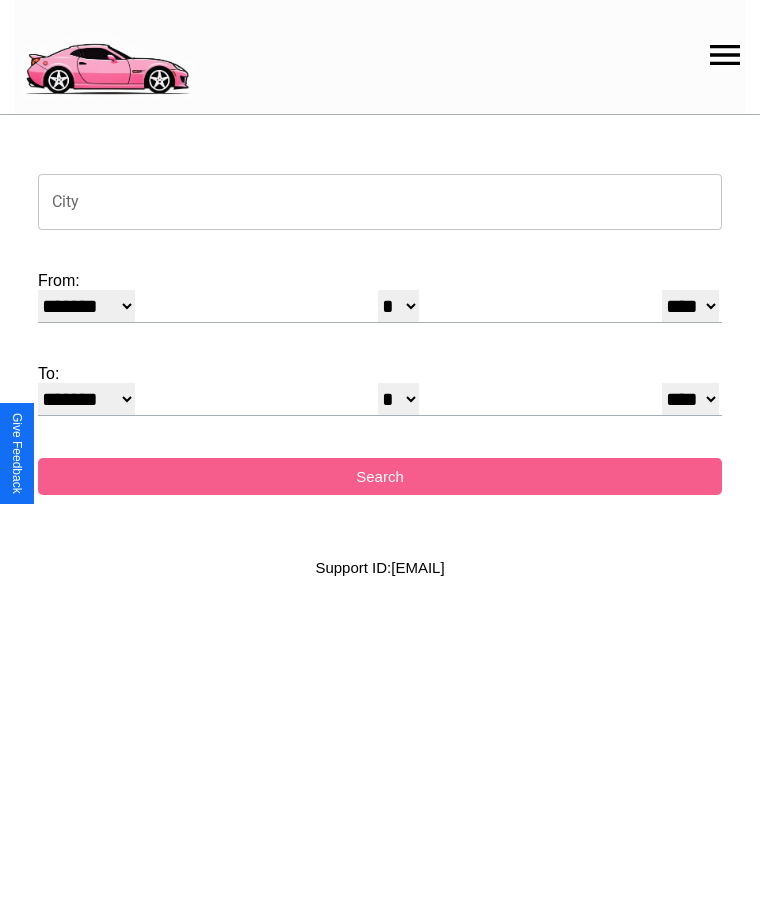 click on "City" at bounding box center (380, 202) 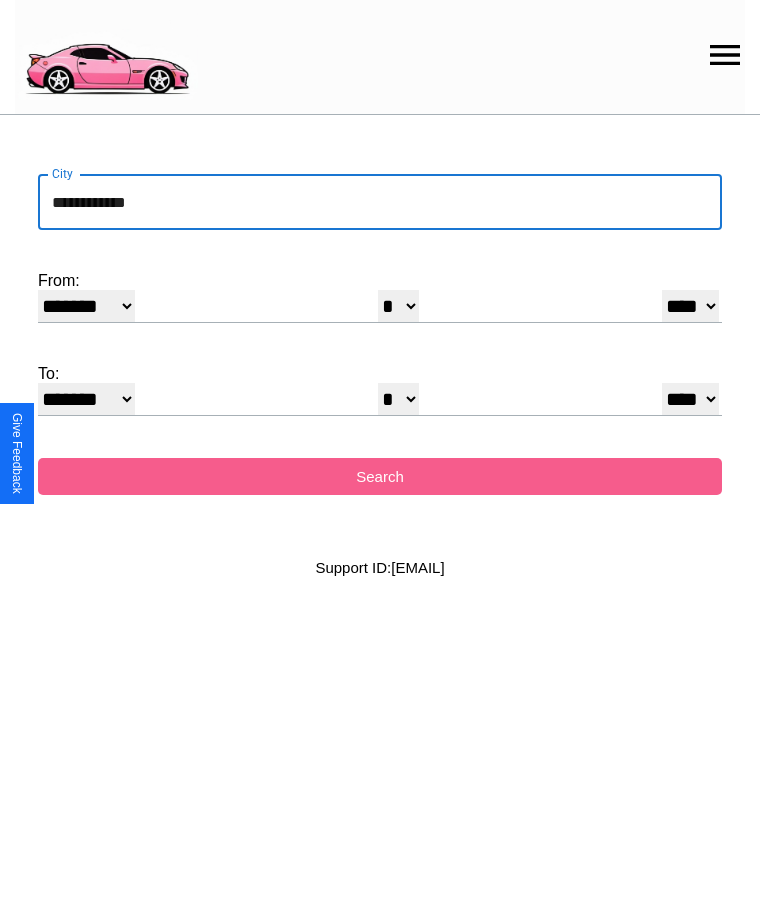 type on "**********" 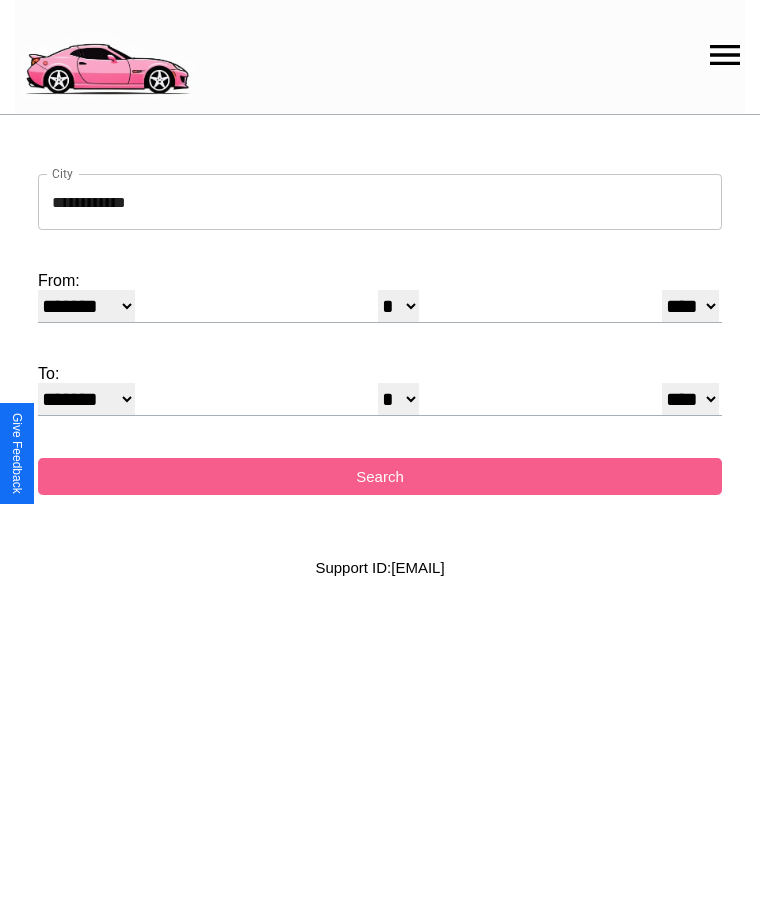 click on "******* ******** ***** ***** *** **** **** ****** ********* ******* ******** ********" at bounding box center [86, 306] 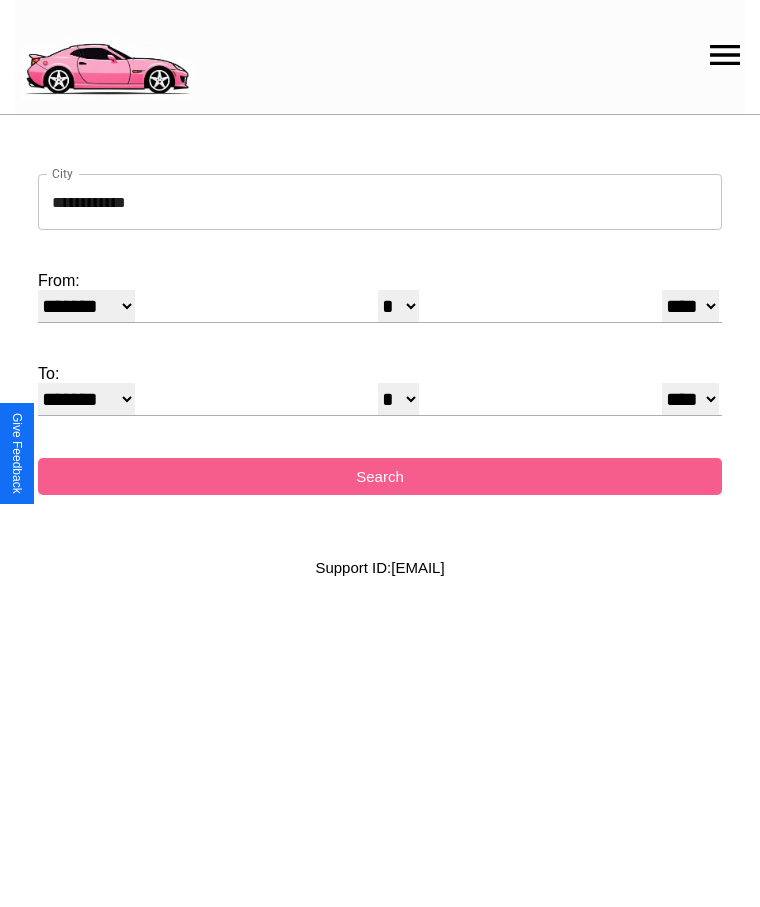 select on "*" 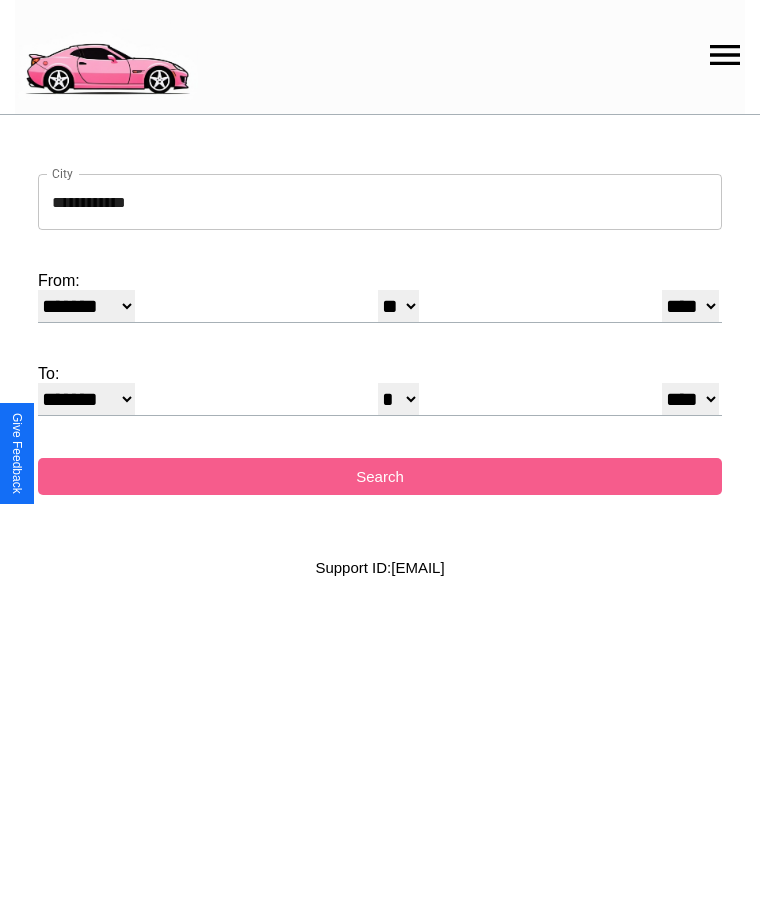 select on "**" 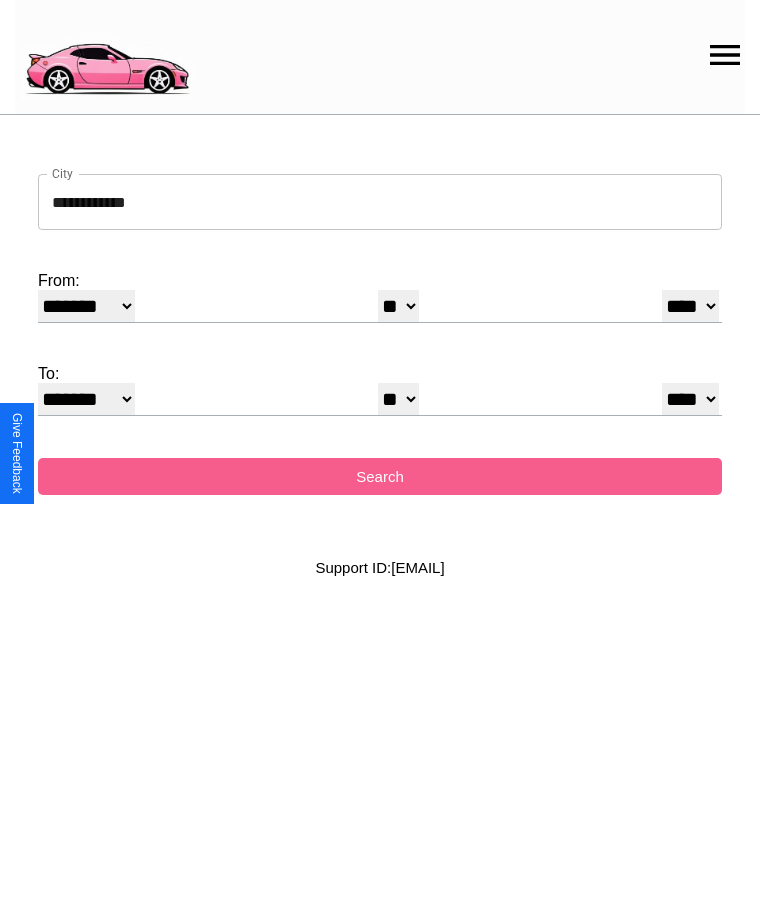 click on "******* ******** ***** ***** *** **** **** ****** ********* ******* ******** ********" at bounding box center [86, 399] 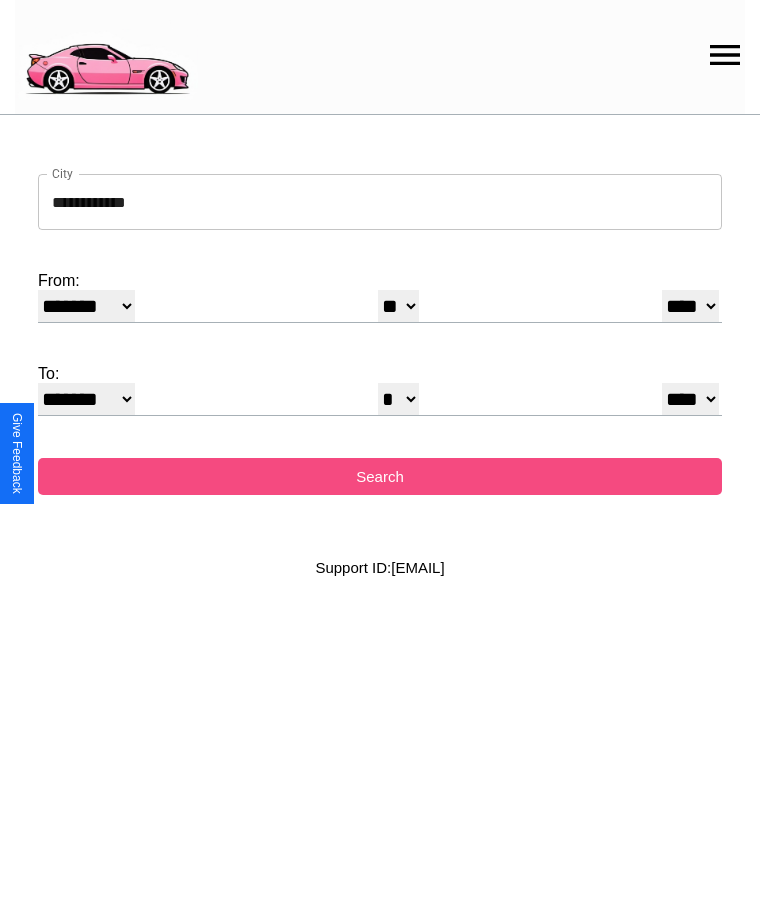click on "Search" at bounding box center [380, 476] 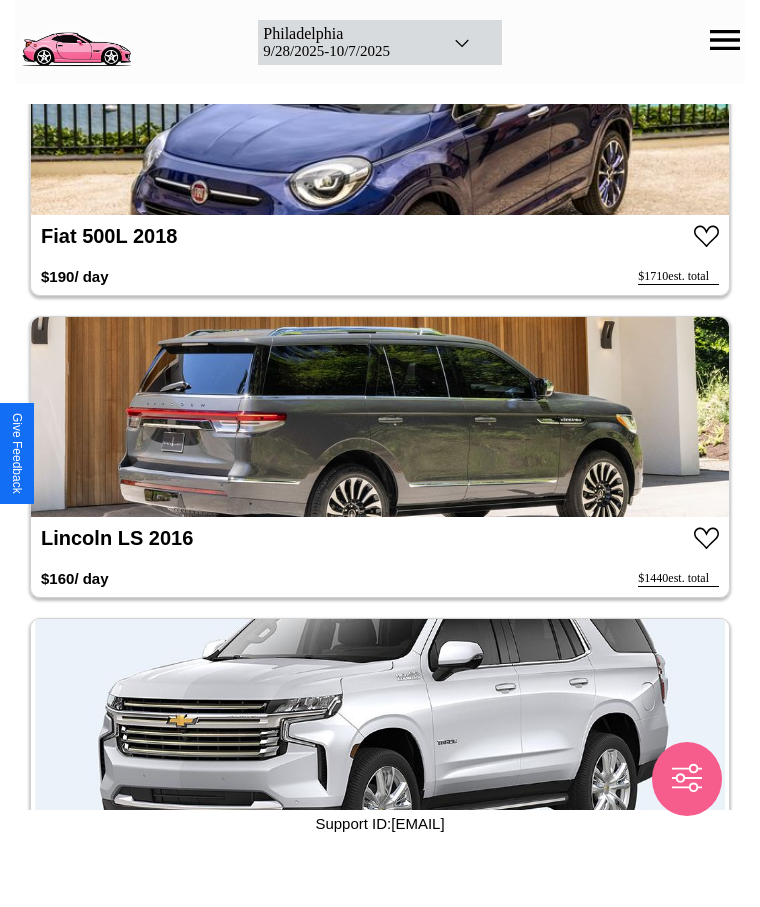 scroll, scrollTop: 0, scrollLeft: 0, axis: both 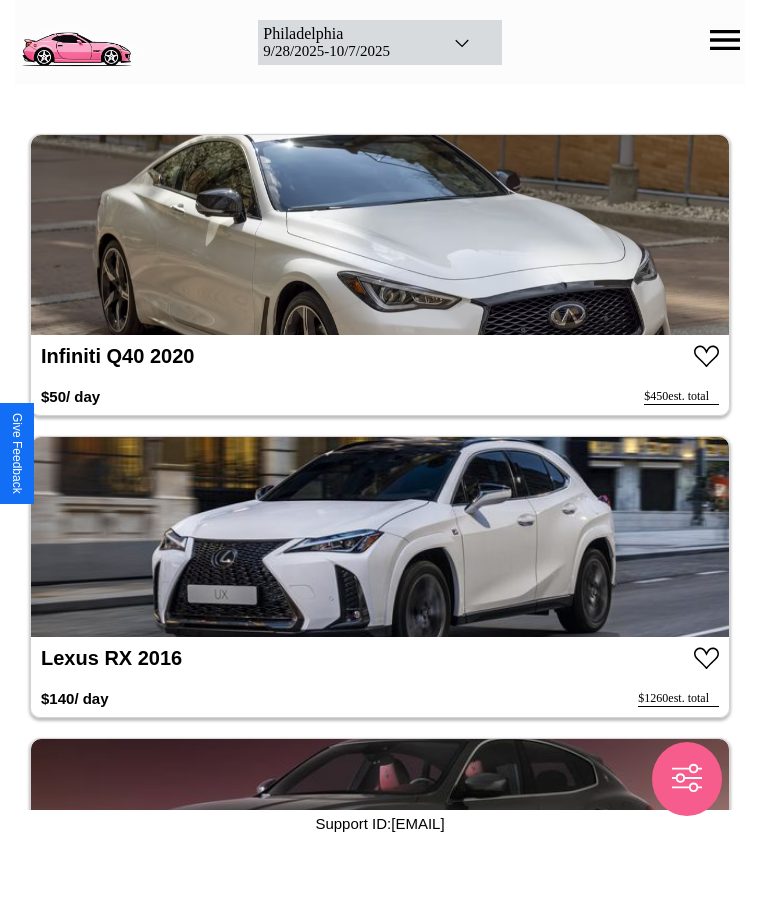 click at bounding box center (380, 235) 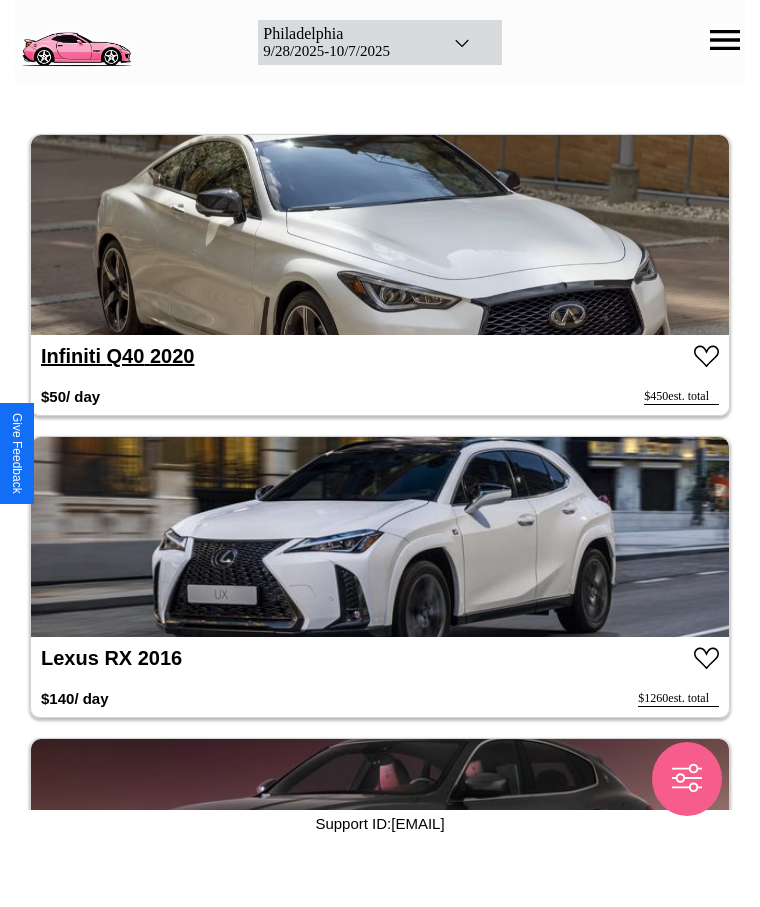 click on "Infiniti   Q40   2020" at bounding box center (117, 356) 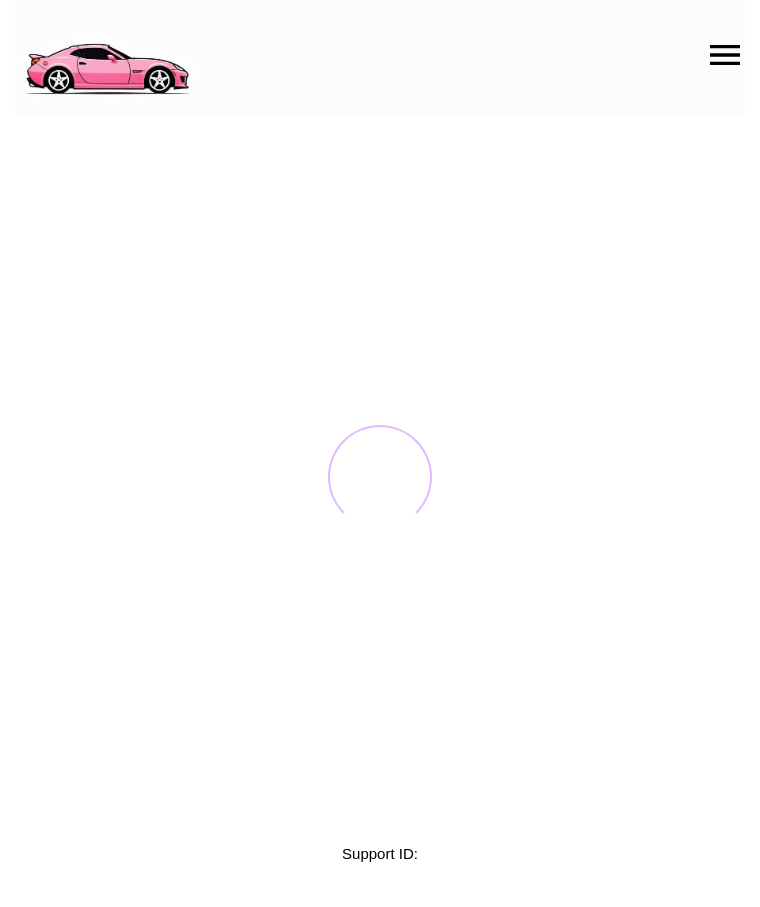 scroll, scrollTop: 0, scrollLeft: 0, axis: both 